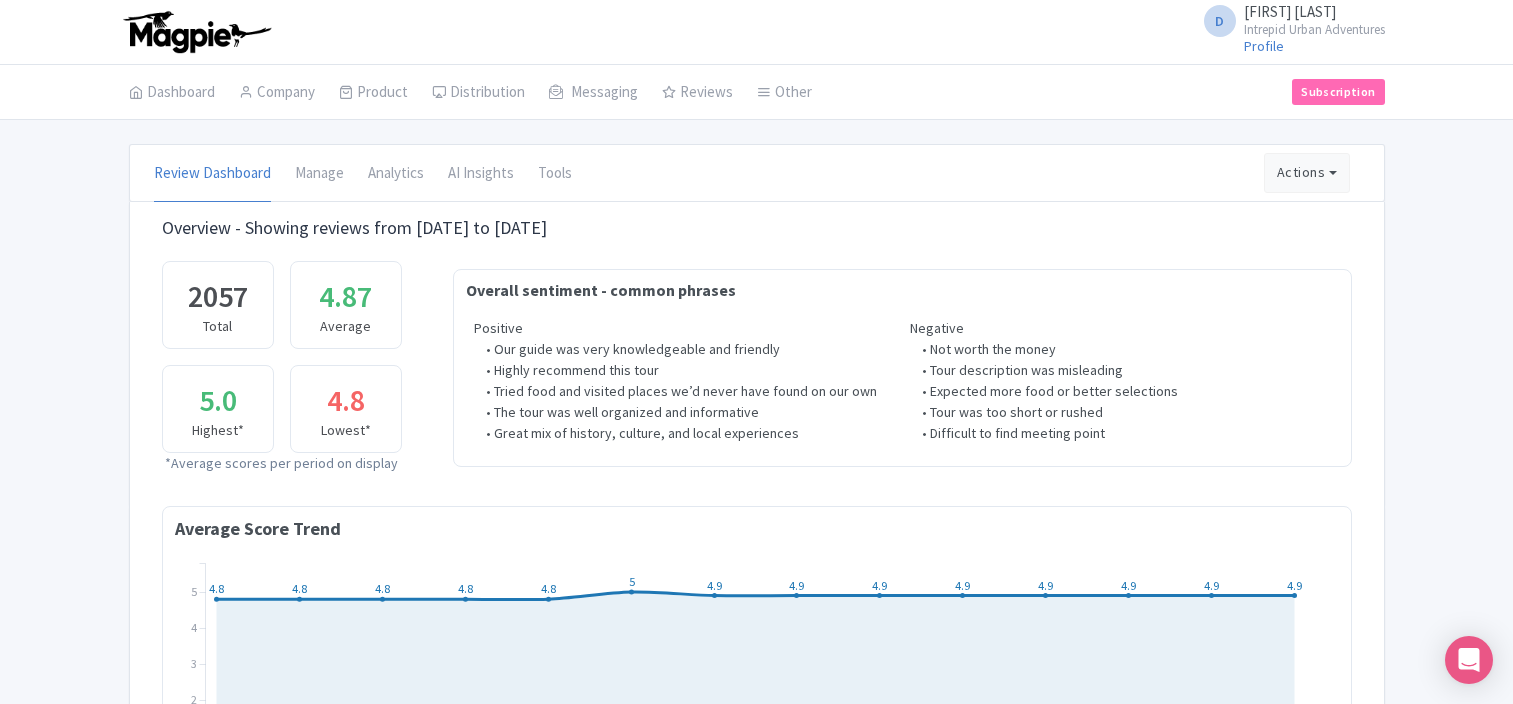 scroll, scrollTop: 19, scrollLeft: 0, axis: vertical 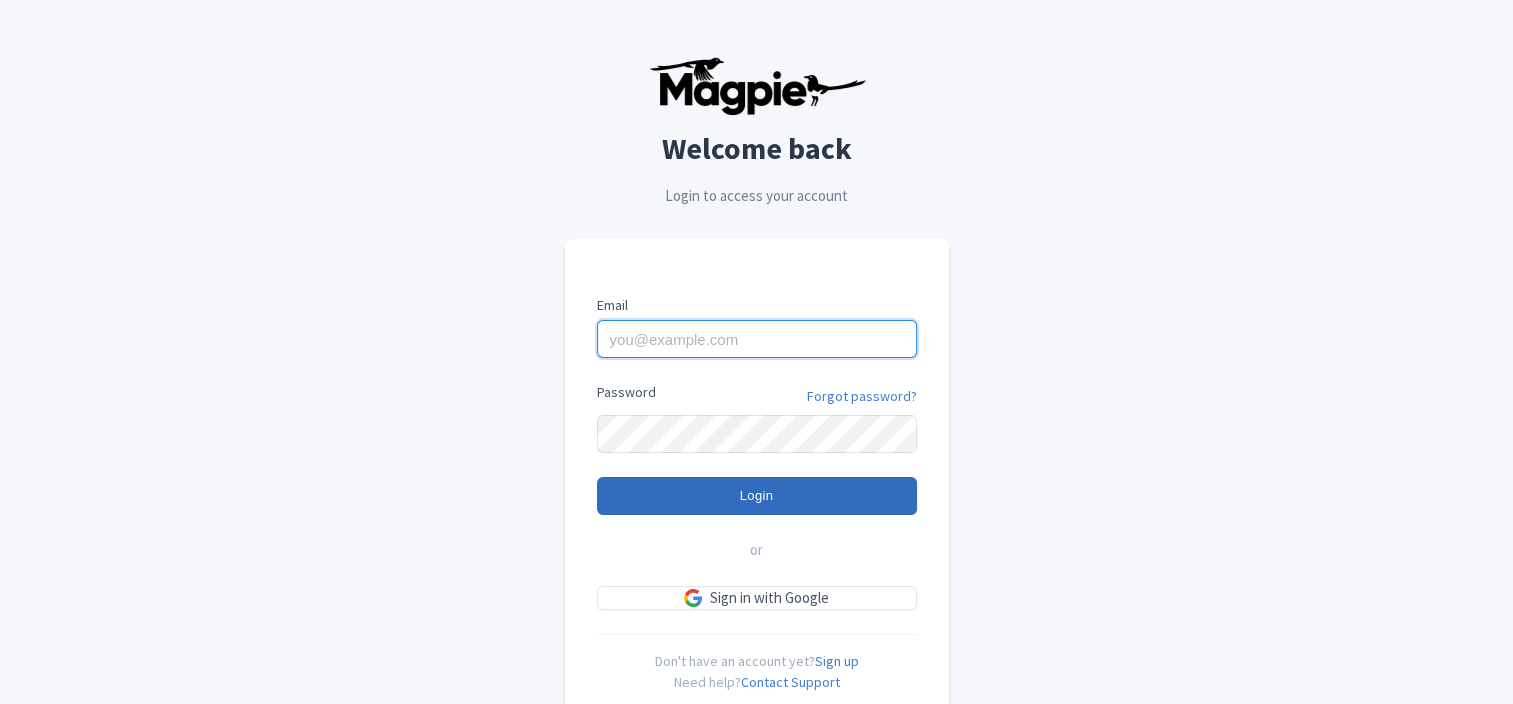 type on "[USERNAME]@[DOMAIN].com" 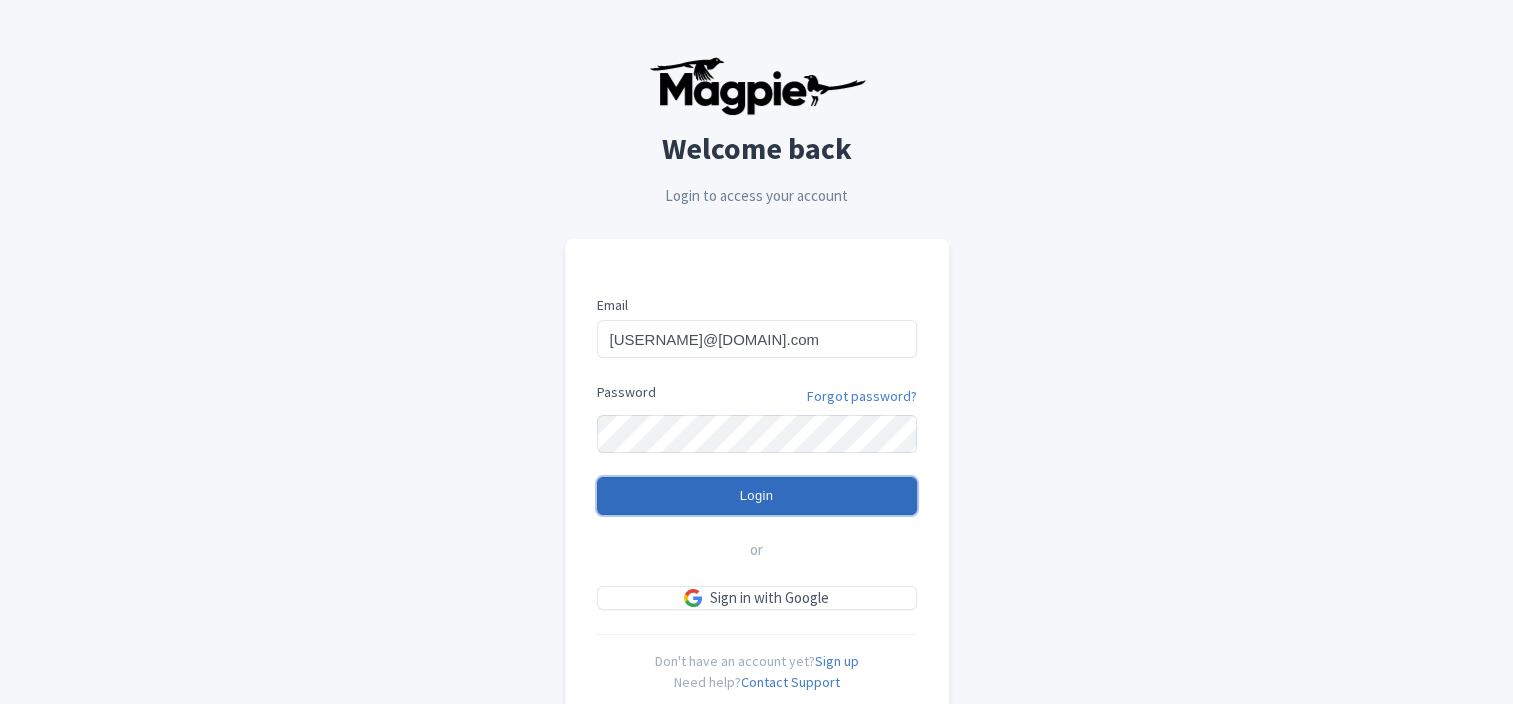 click on "Login" at bounding box center [757, 496] 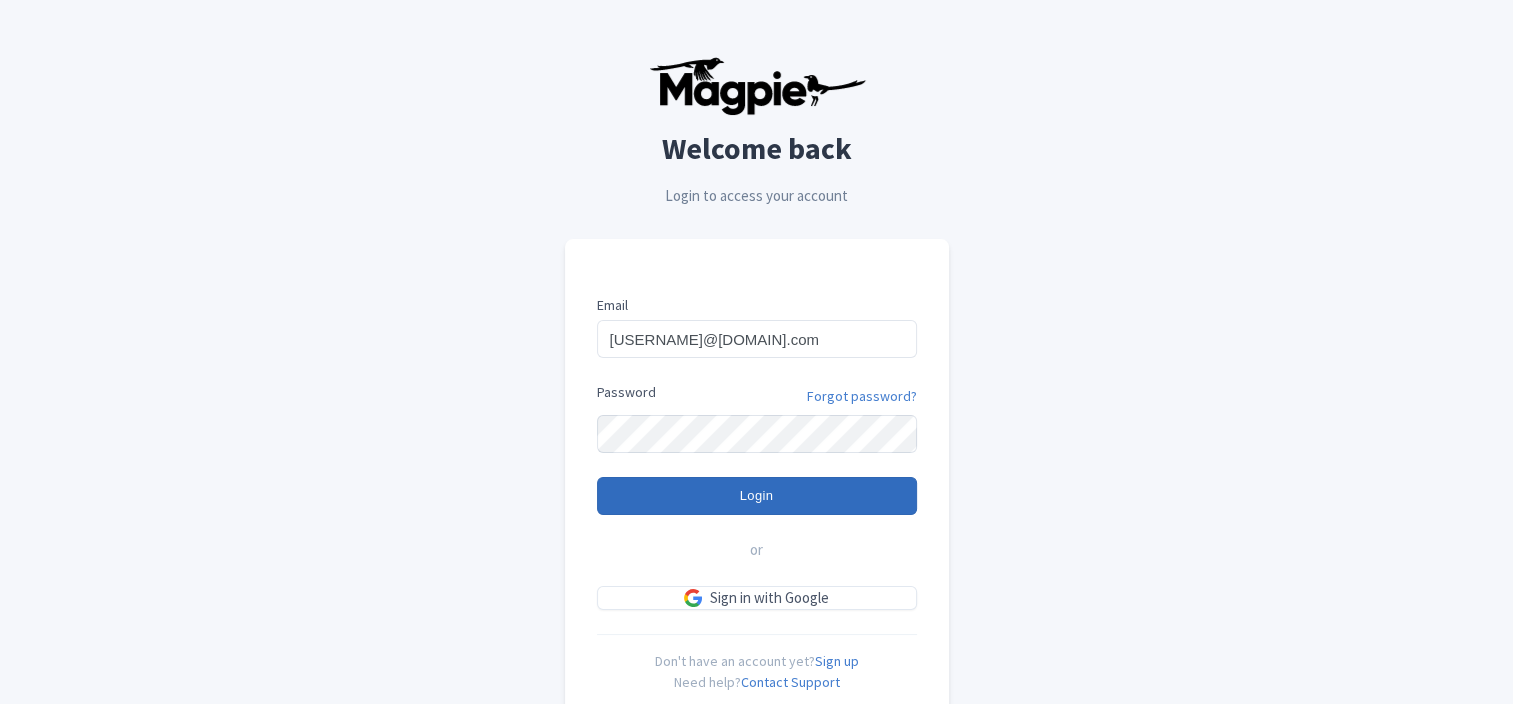 type on "Logging in..." 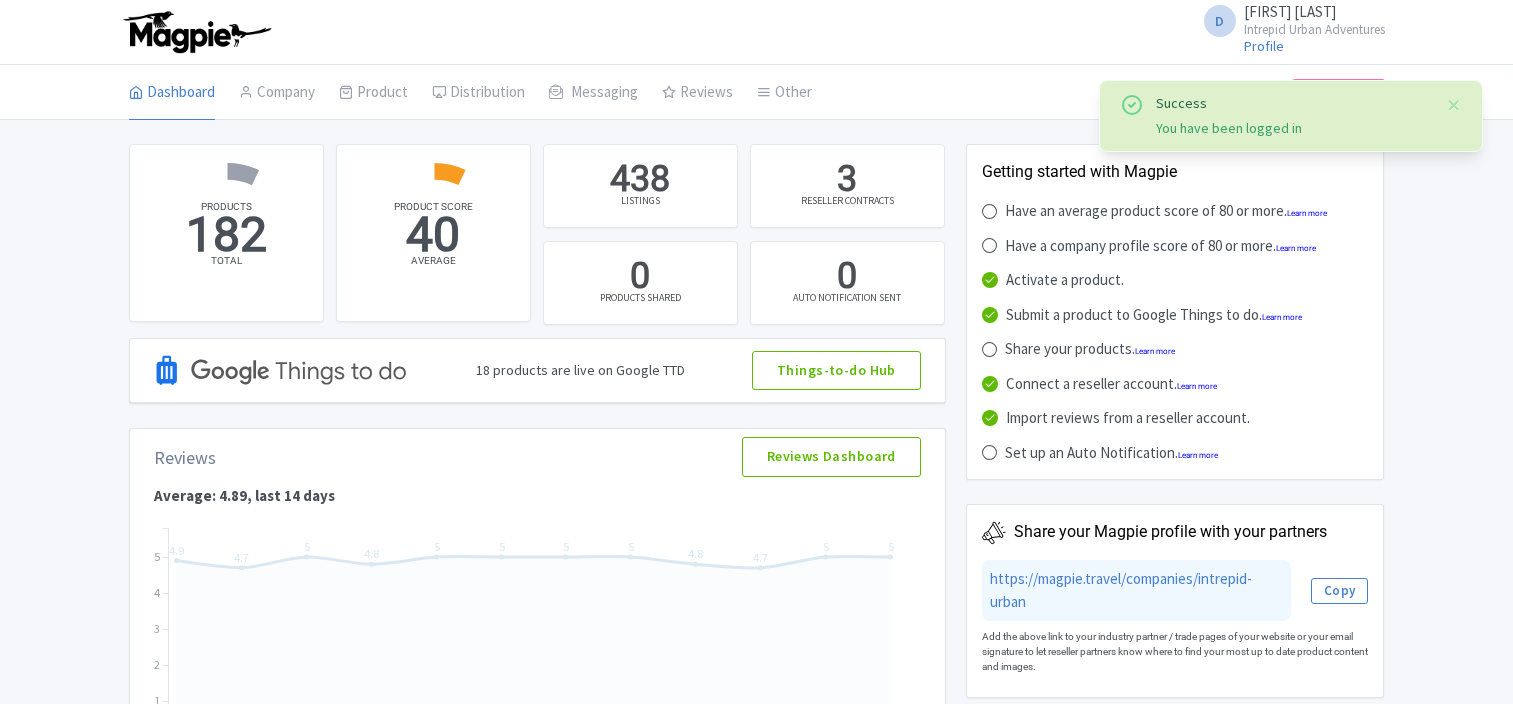 scroll, scrollTop: 0, scrollLeft: 0, axis: both 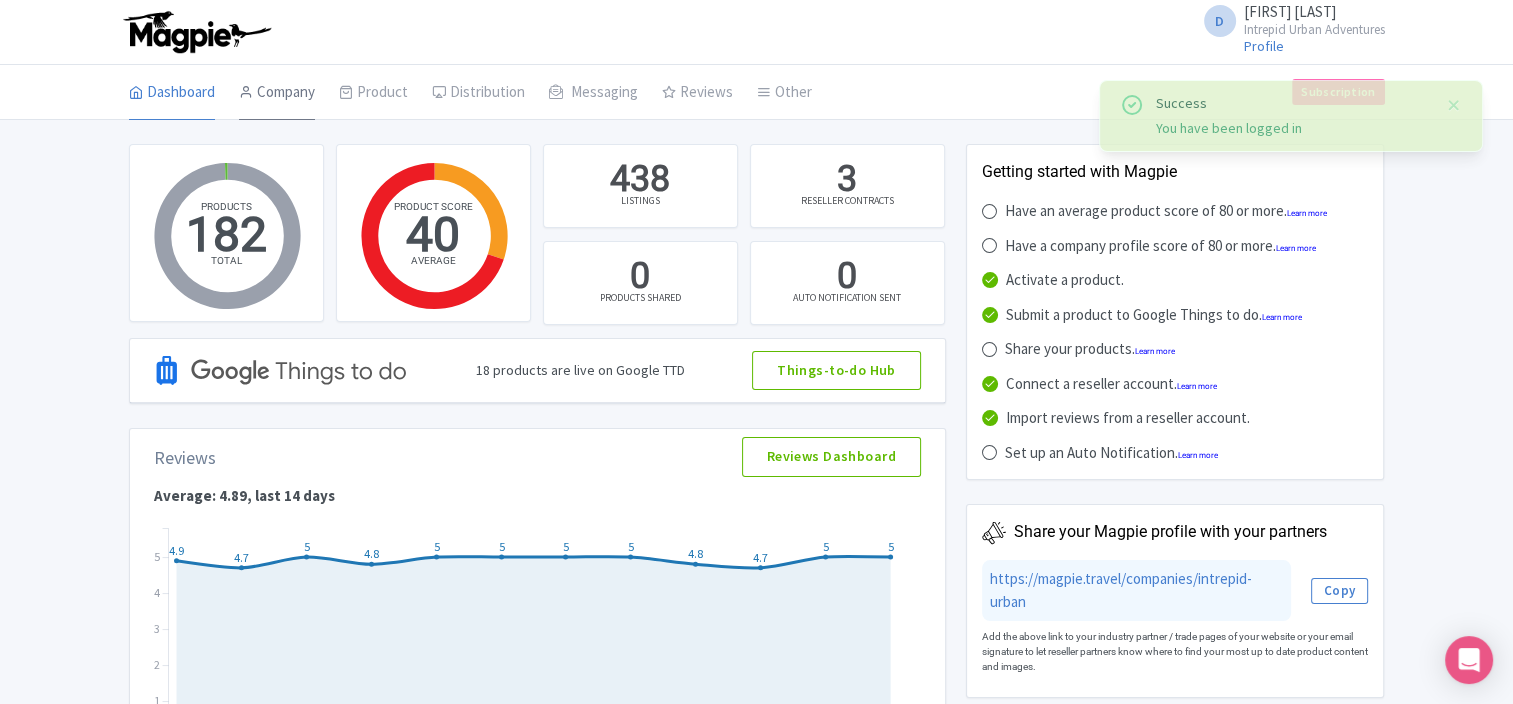 click on "Company" at bounding box center (277, 93) 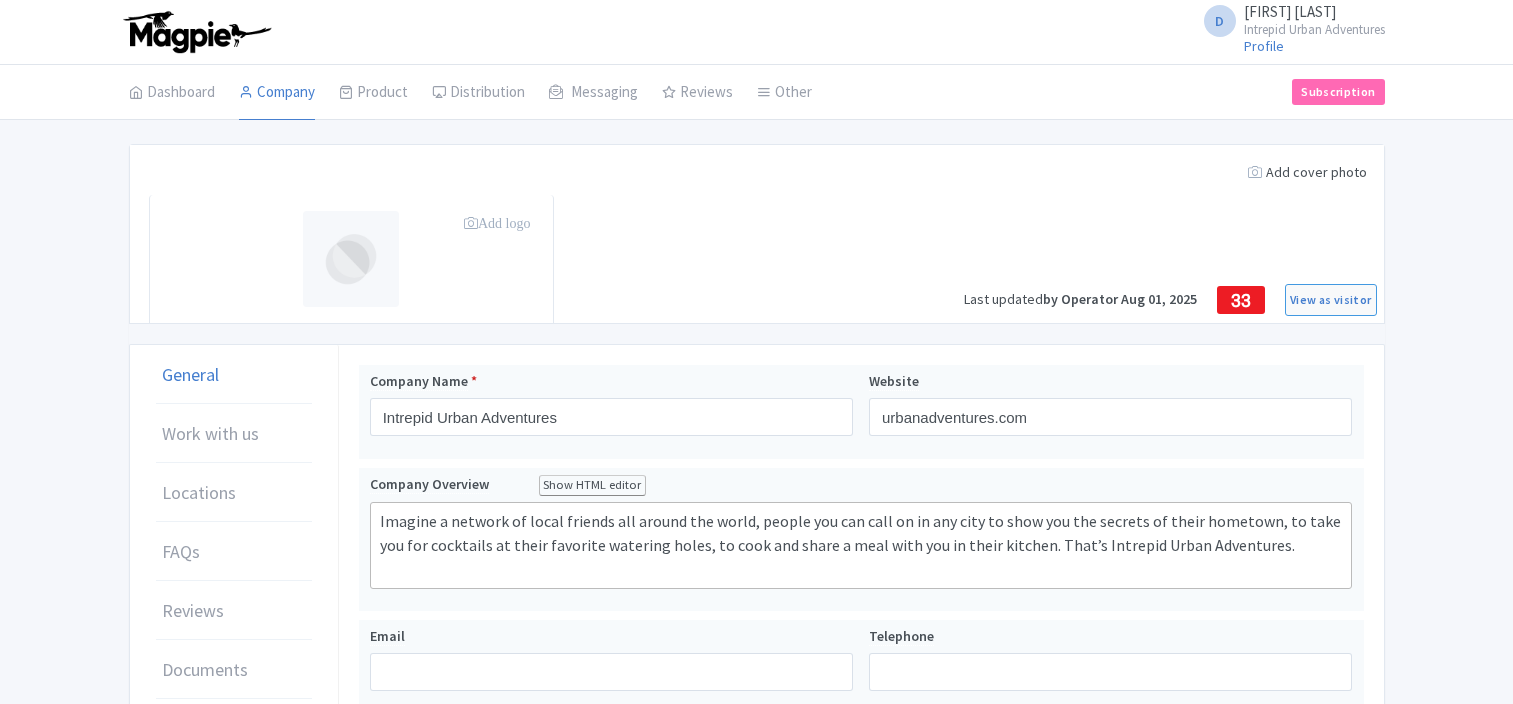 scroll, scrollTop: 0, scrollLeft: 0, axis: both 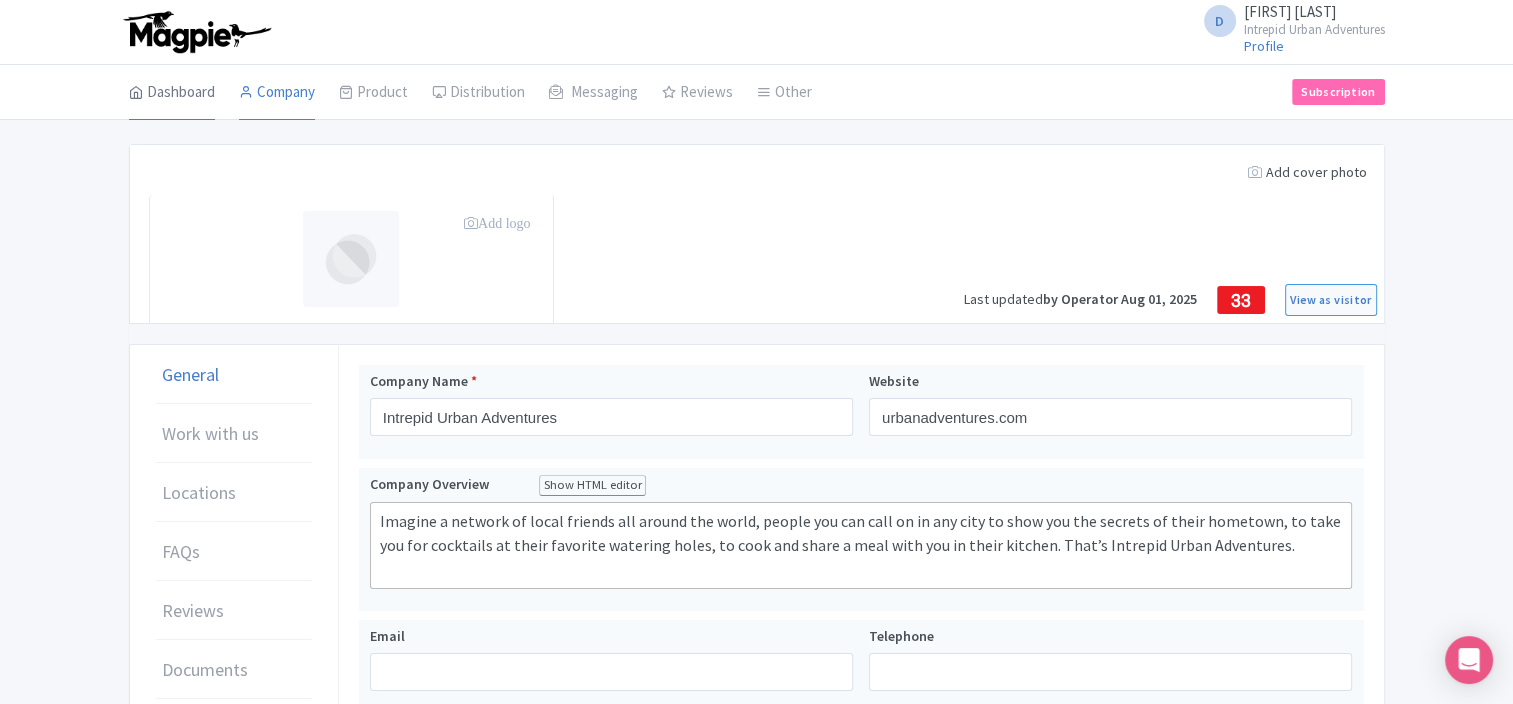 click on "Dashboard" at bounding box center [172, 93] 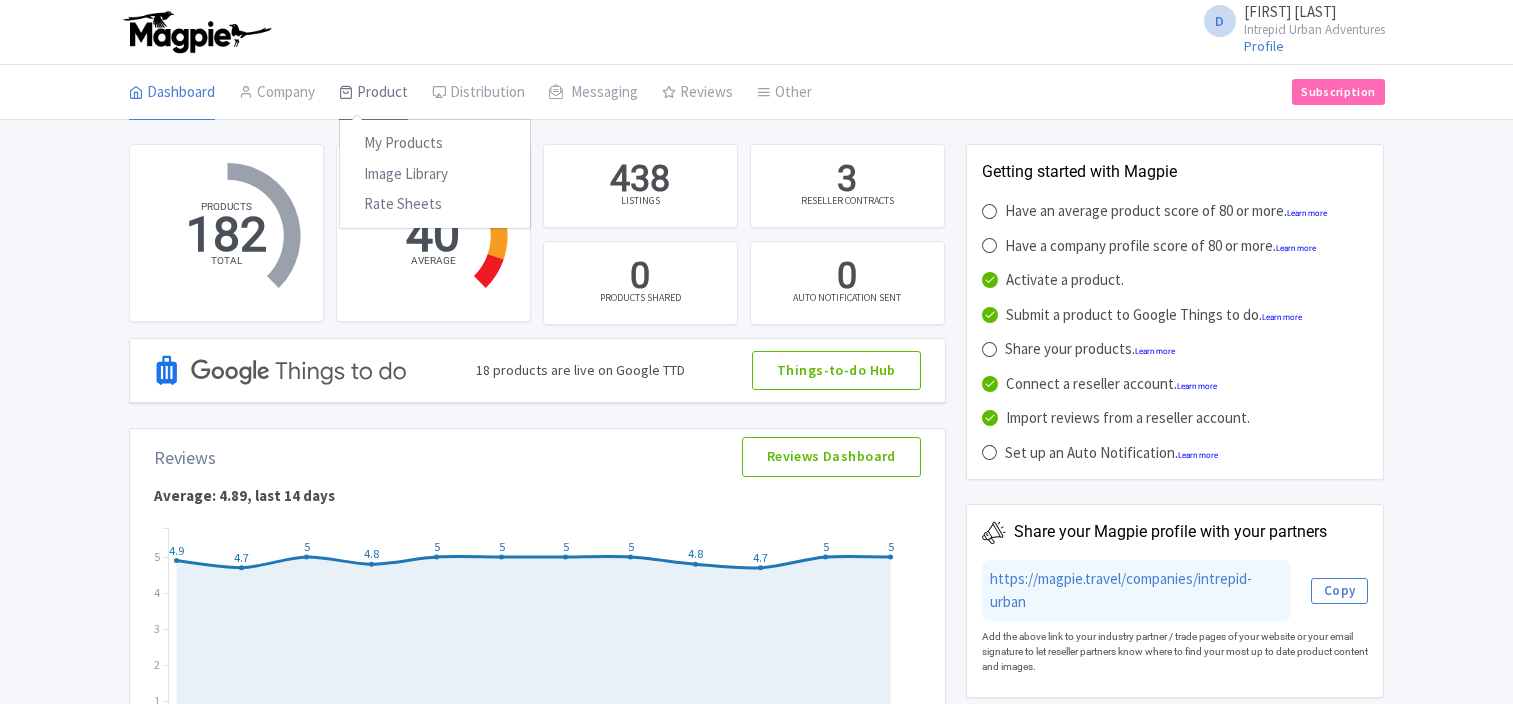 scroll, scrollTop: 0, scrollLeft: 0, axis: both 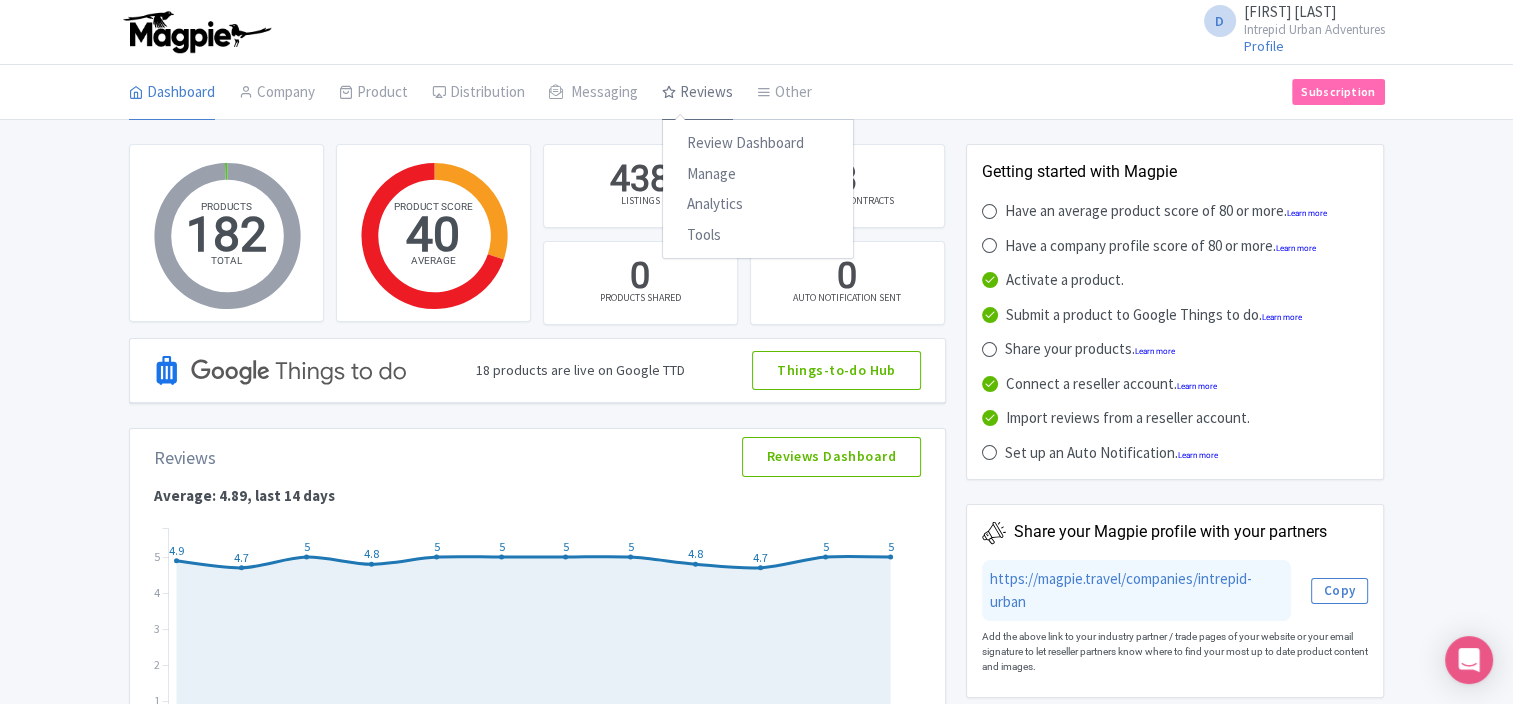 click on "Reviews" at bounding box center (697, 93) 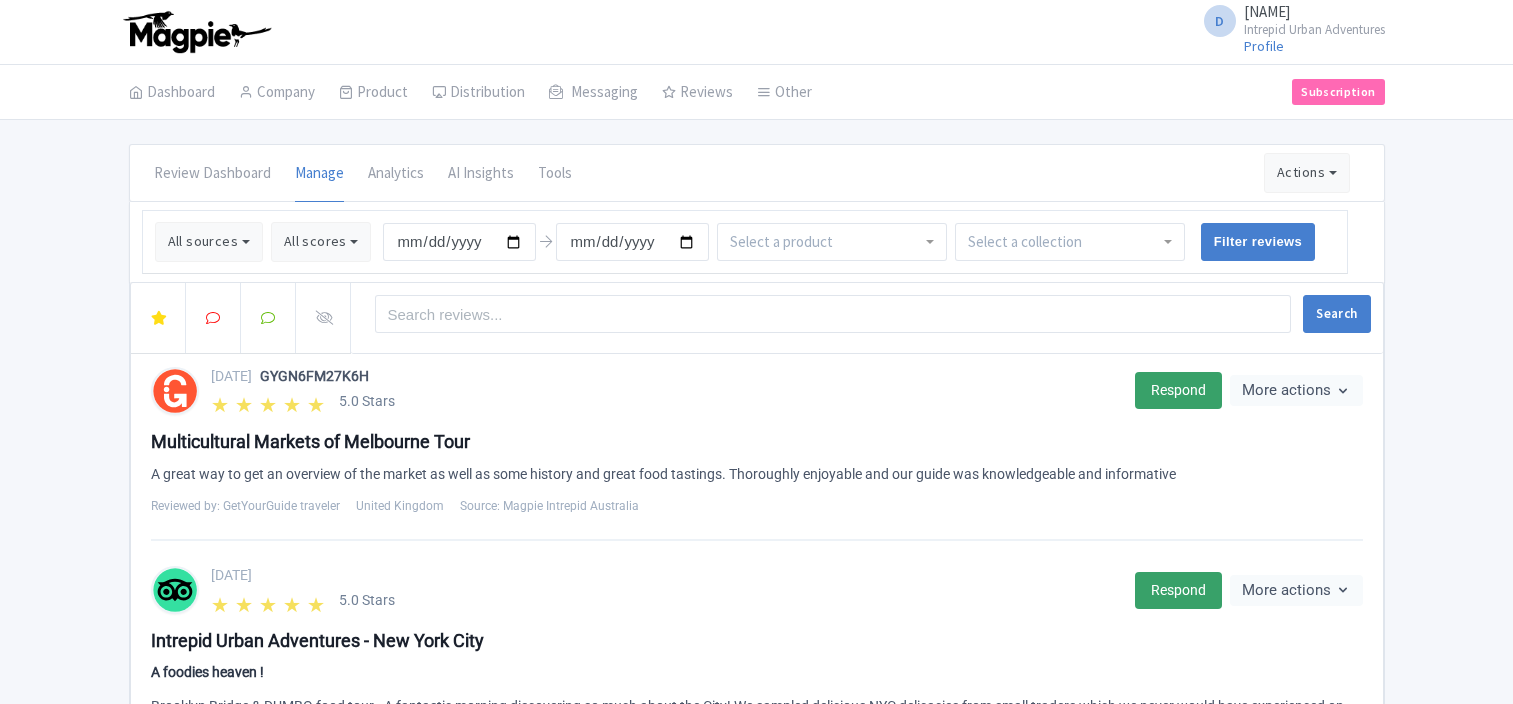 scroll, scrollTop: 0, scrollLeft: 0, axis: both 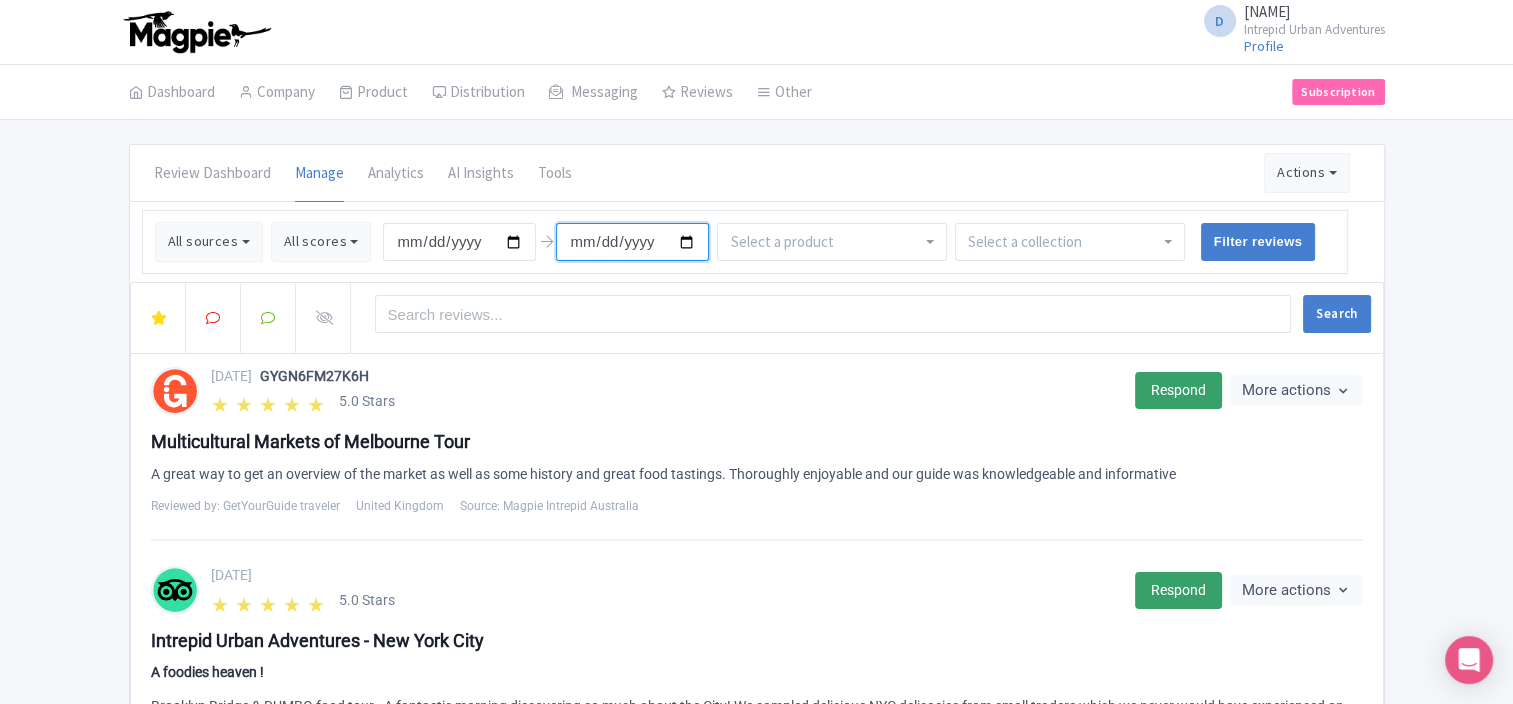 click on "2025-08-04" at bounding box center [632, 242] 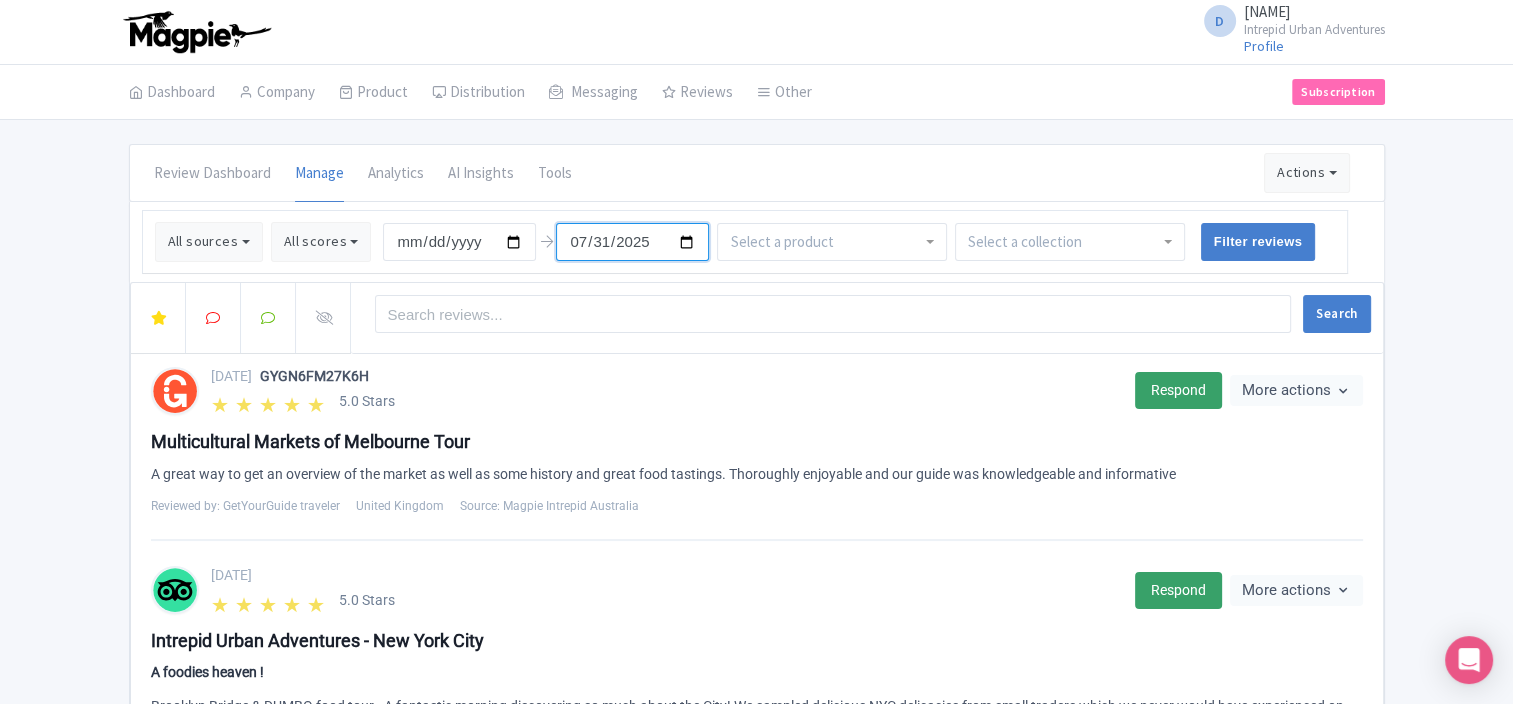 type on "2025-07-31" 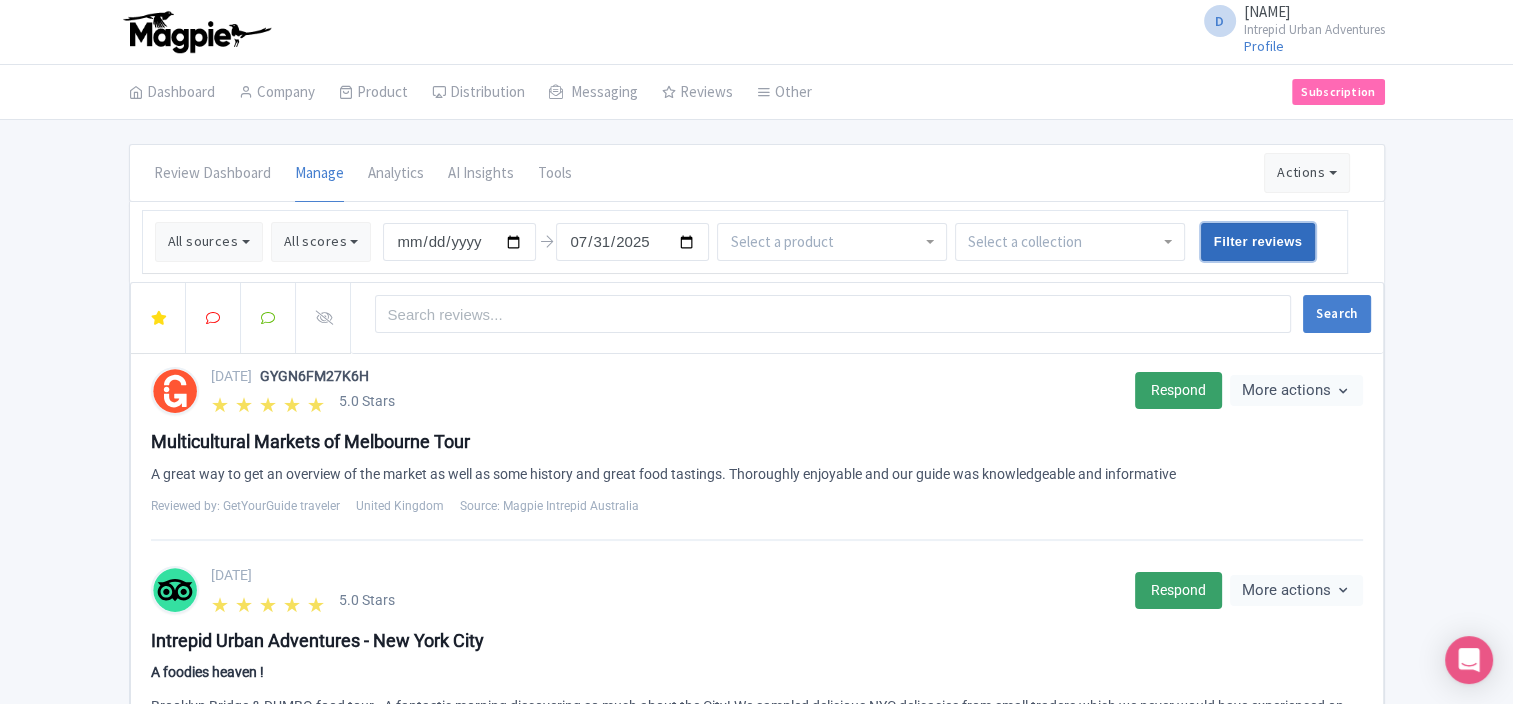 click on "Filter reviews" at bounding box center (1258, 242) 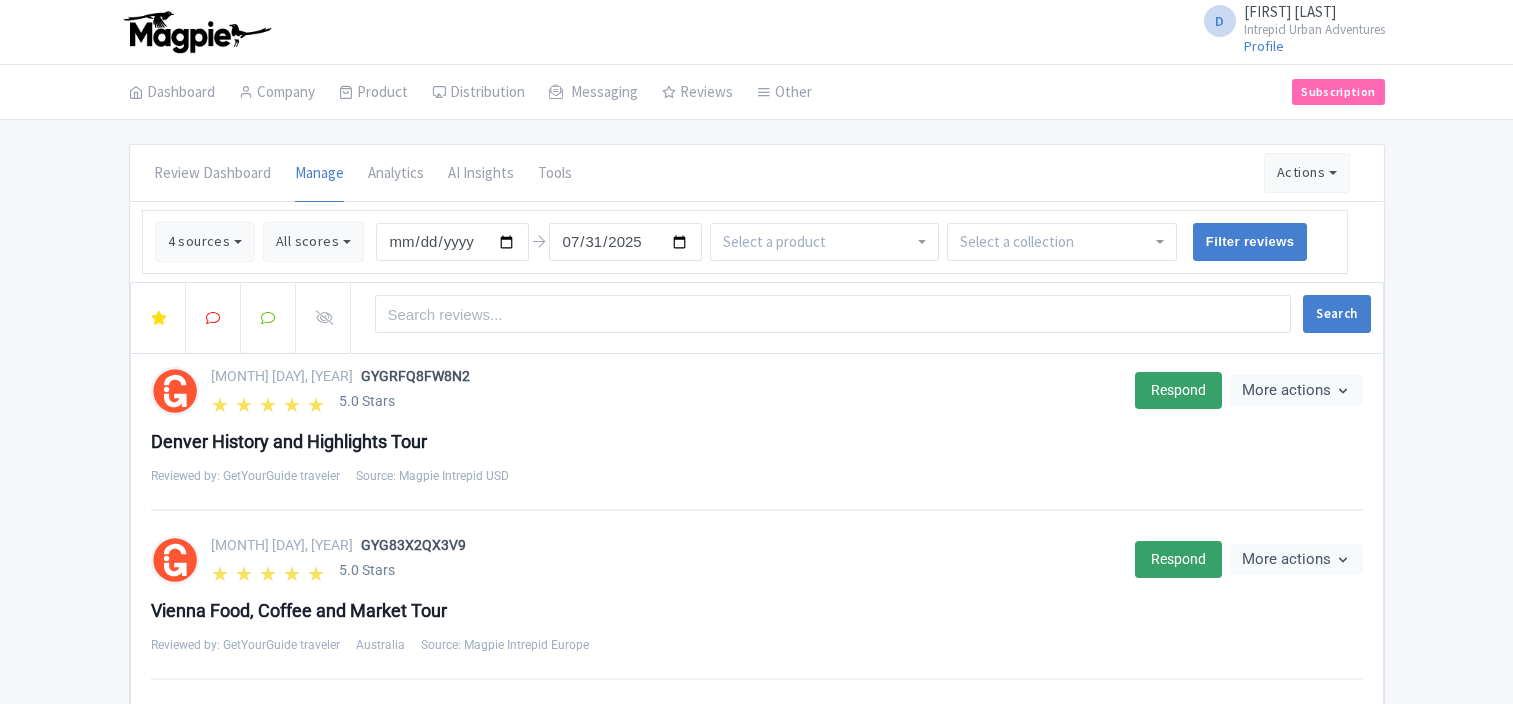 scroll, scrollTop: 0, scrollLeft: 0, axis: both 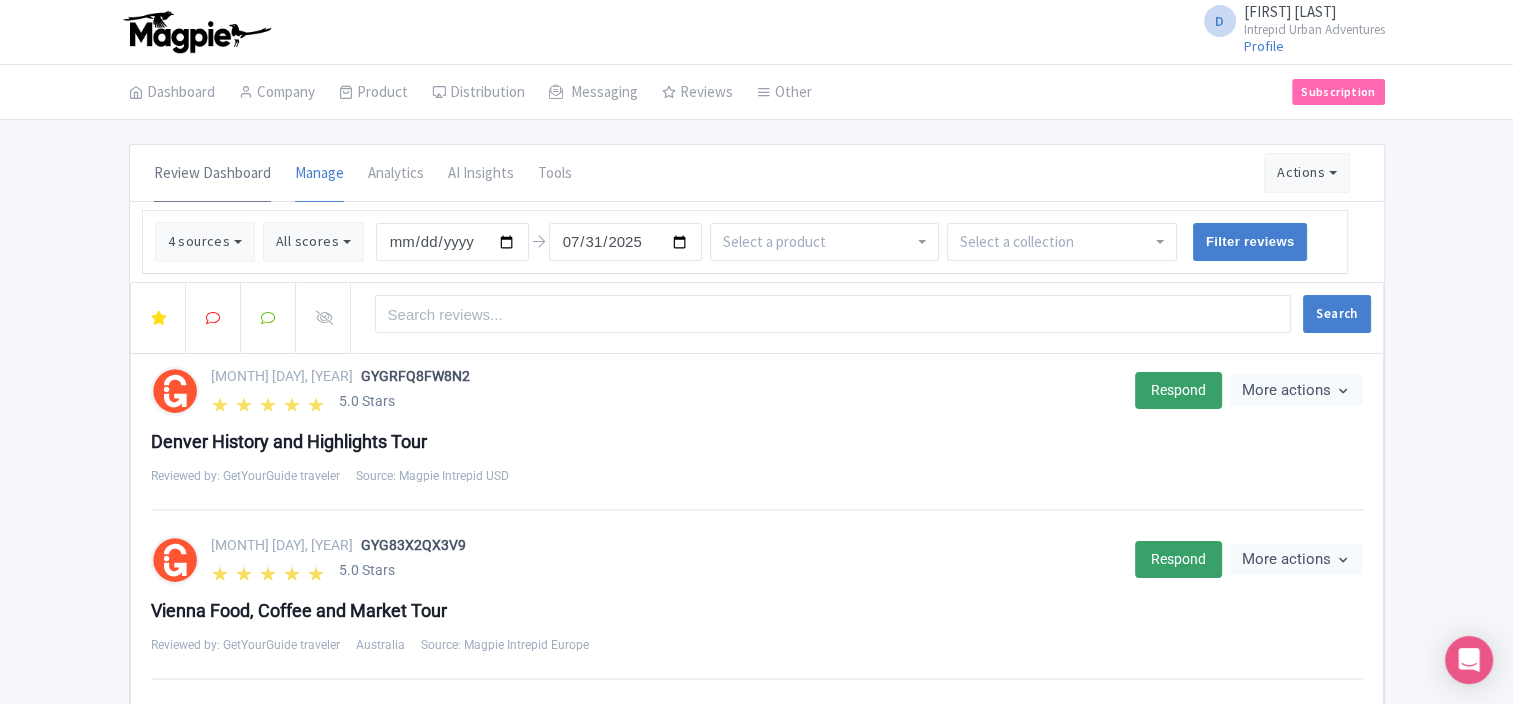 click on "Review Dashboard" at bounding box center (212, 174) 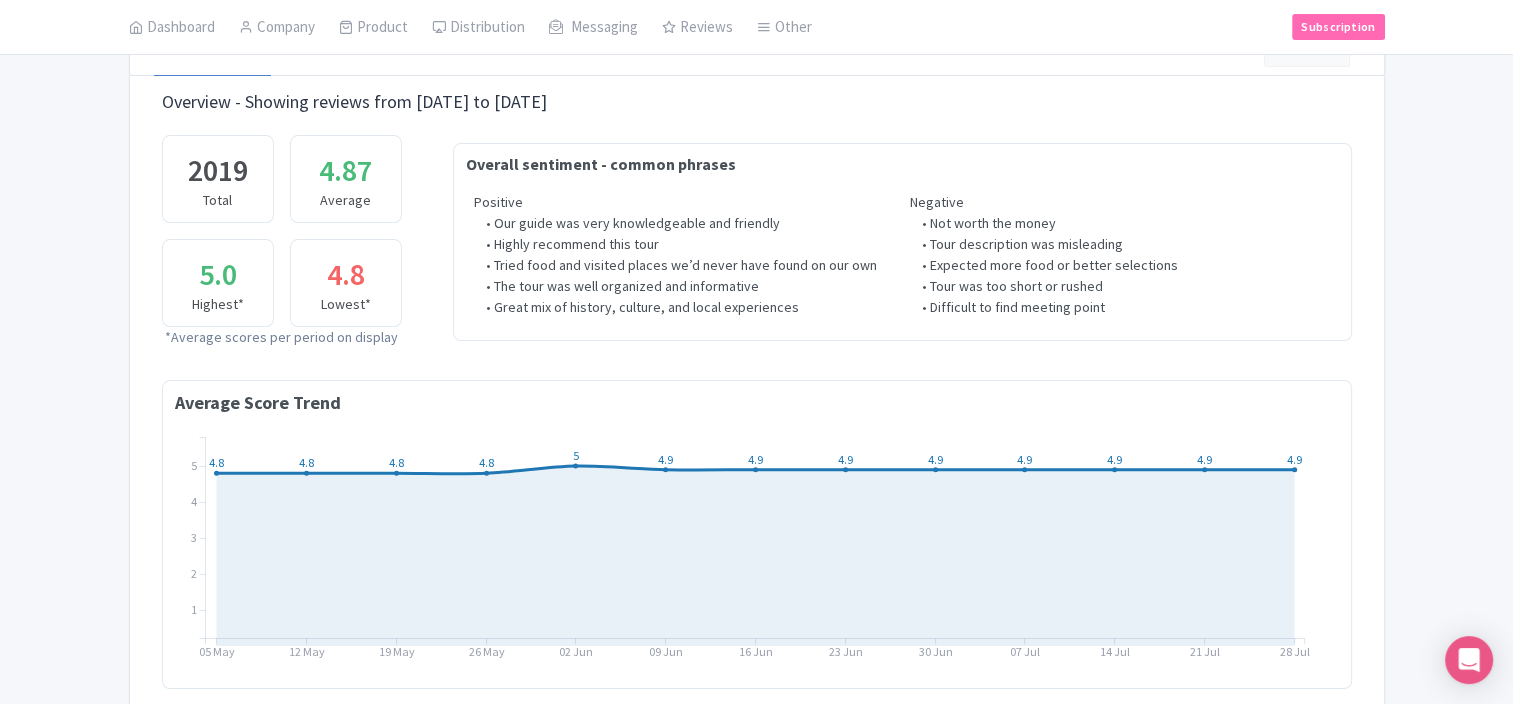 scroll, scrollTop: 130, scrollLeft: 0, axis: vertical 